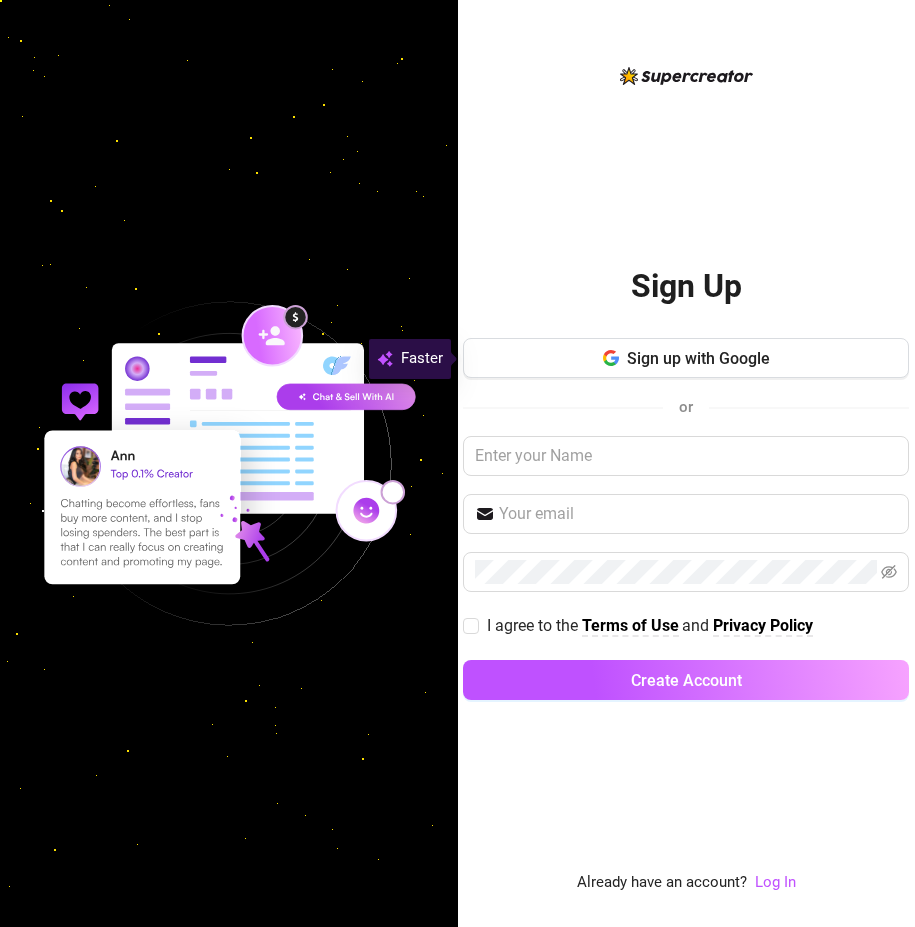 scroll, scrollTop: 0, scrollLeft: 0, axis: both 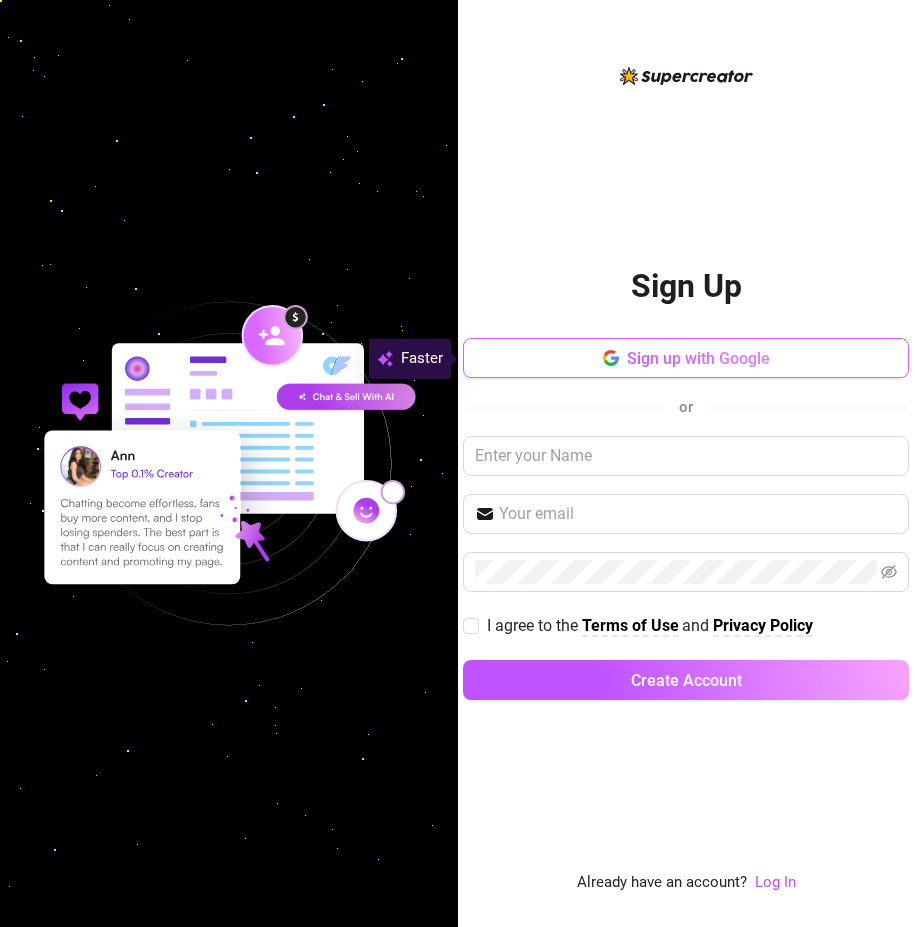 click on "Sign up with Google" at bounding box center (698, 358) 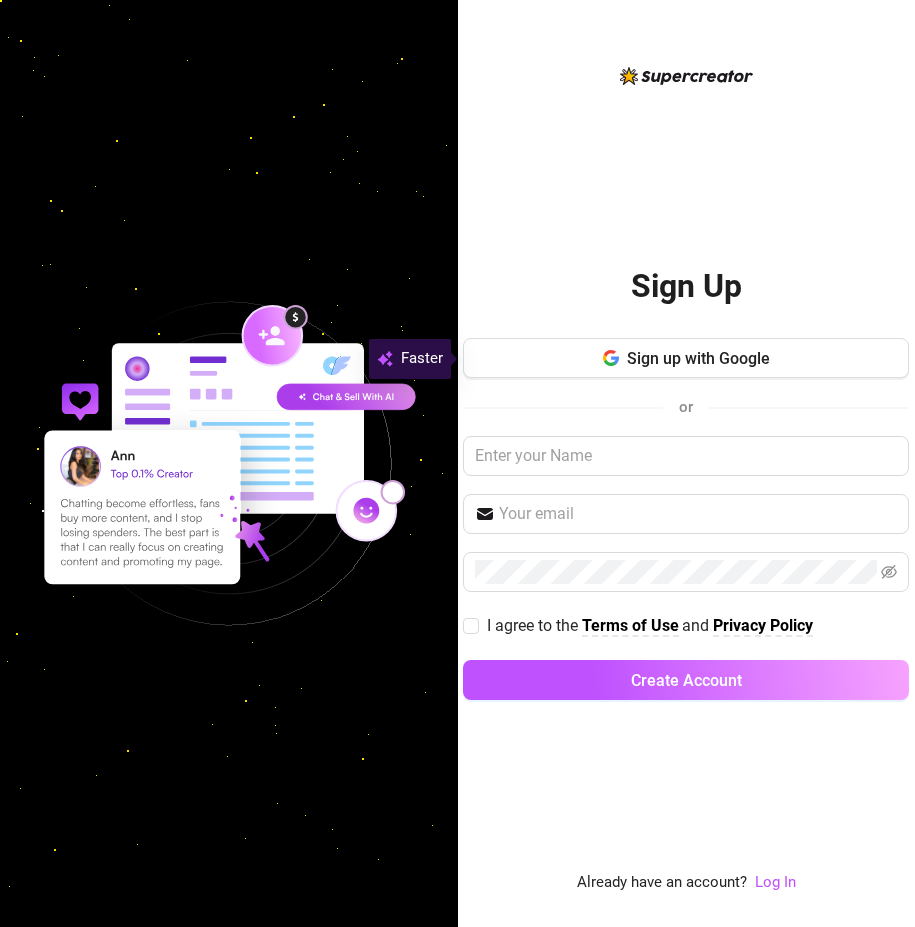 scroll, scrollTop: 0, scrollLeft: 0, axis: both 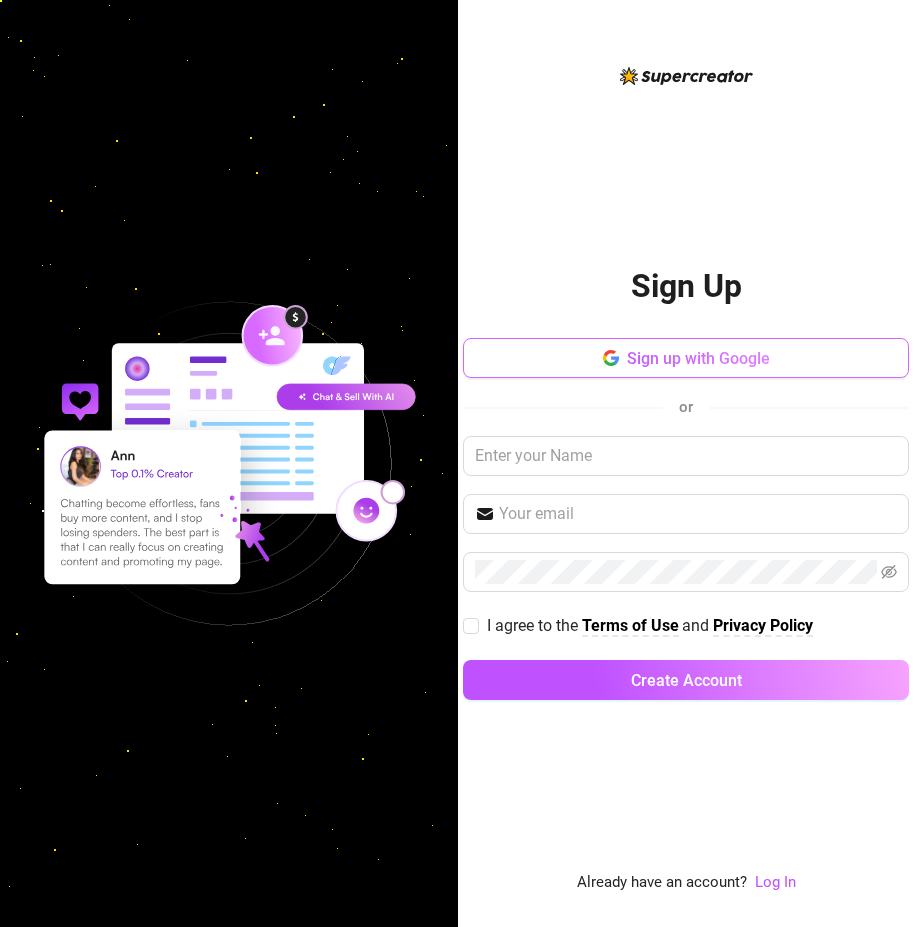 click on "Sign up with Google" at bounding box center (698, 358) 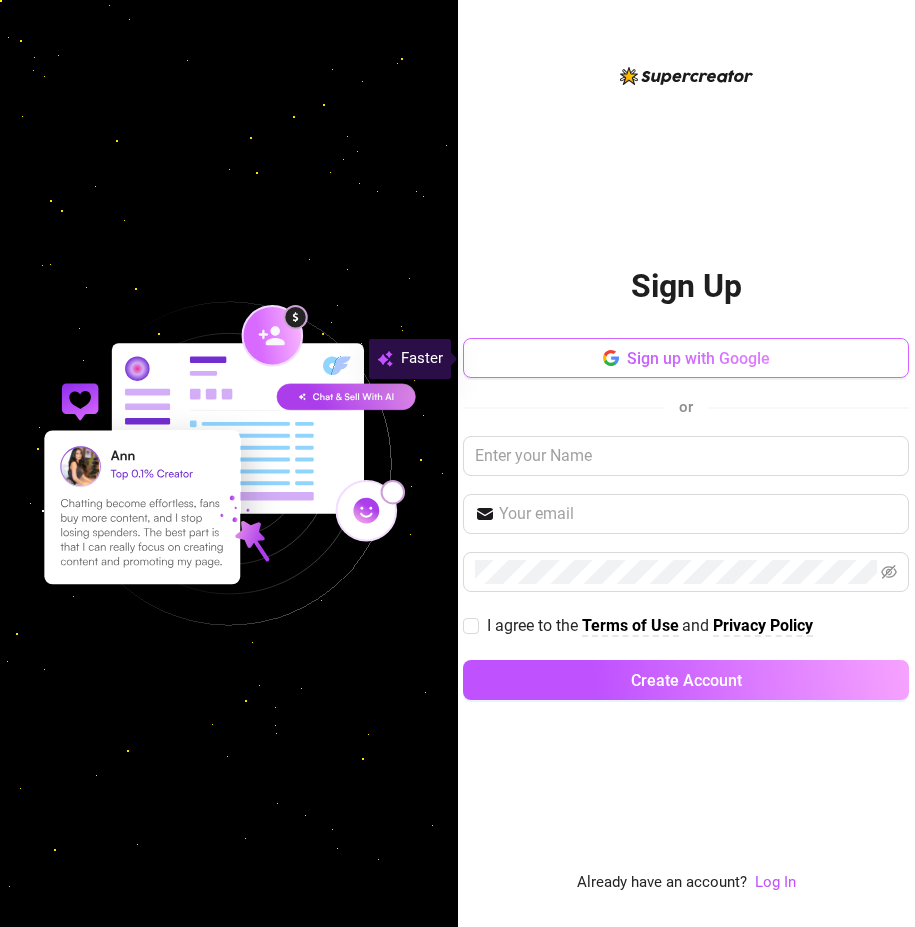 click on "Sign up with Google" at bounding box center [686, 358] 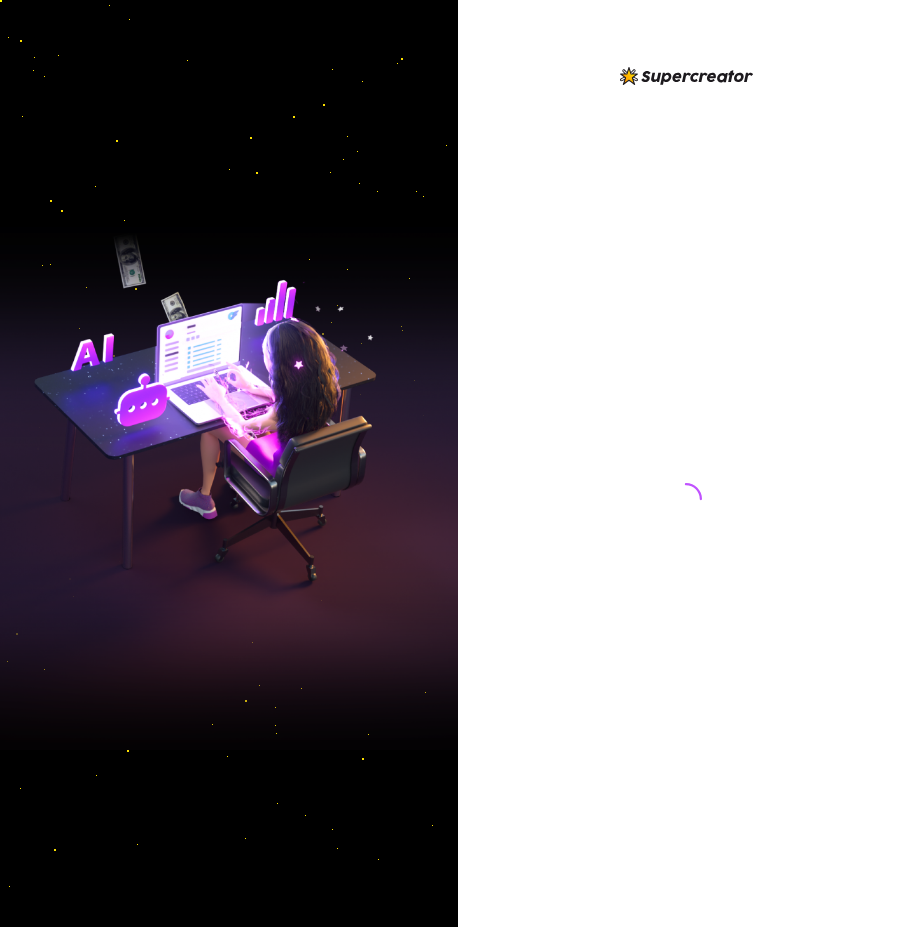 scroll, scrollTop: 0, scrollLeft: 0, axis: both 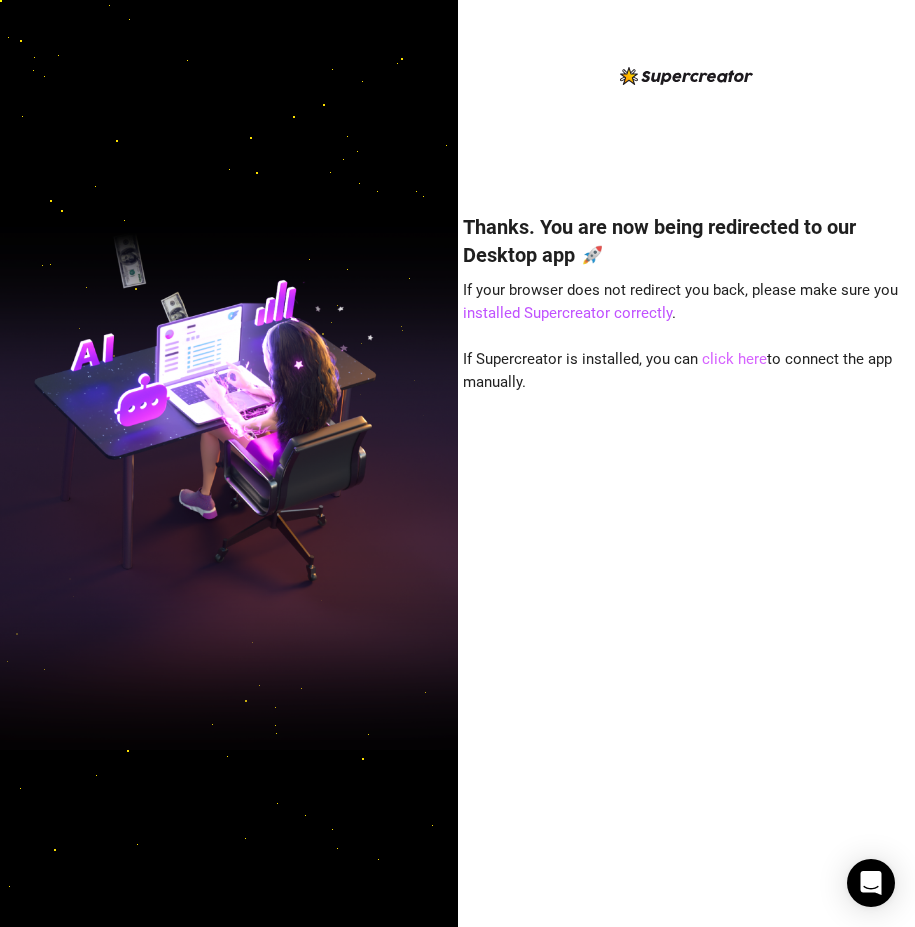 click on "click here" at bounding box center (734, 359) 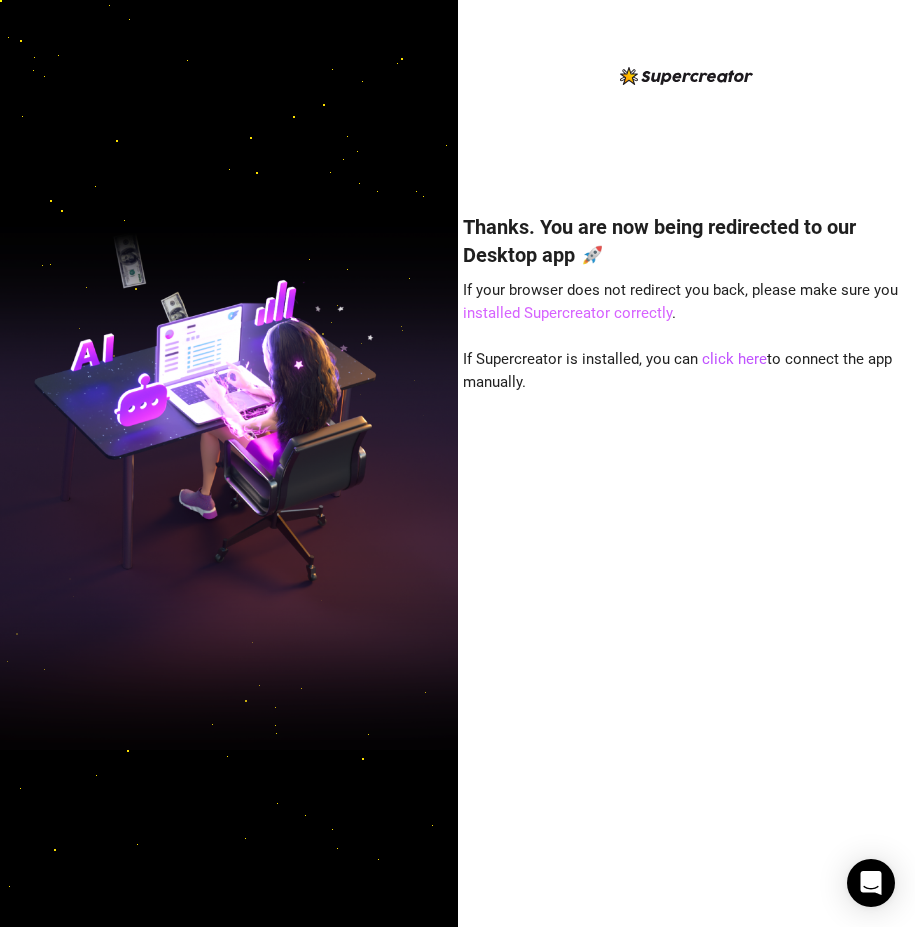 click on "installed Supercreator correctly" at bounding box center [567, 313] 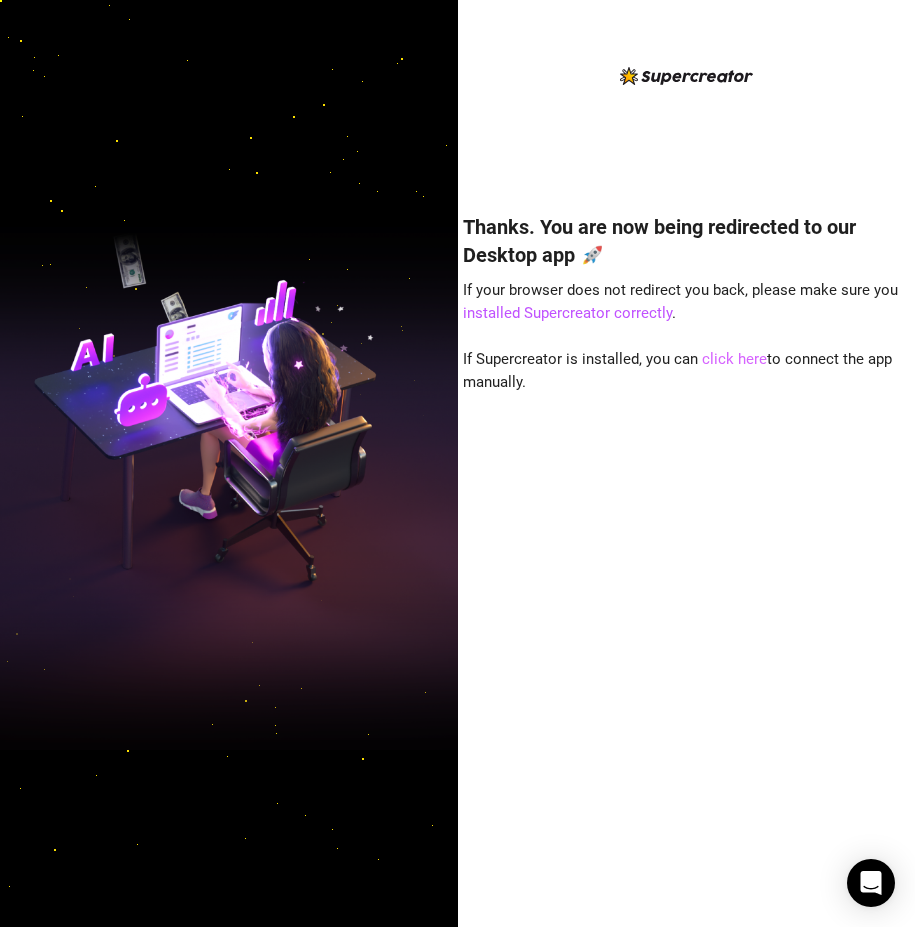 click on "click here" at bounding box center (734, 359) 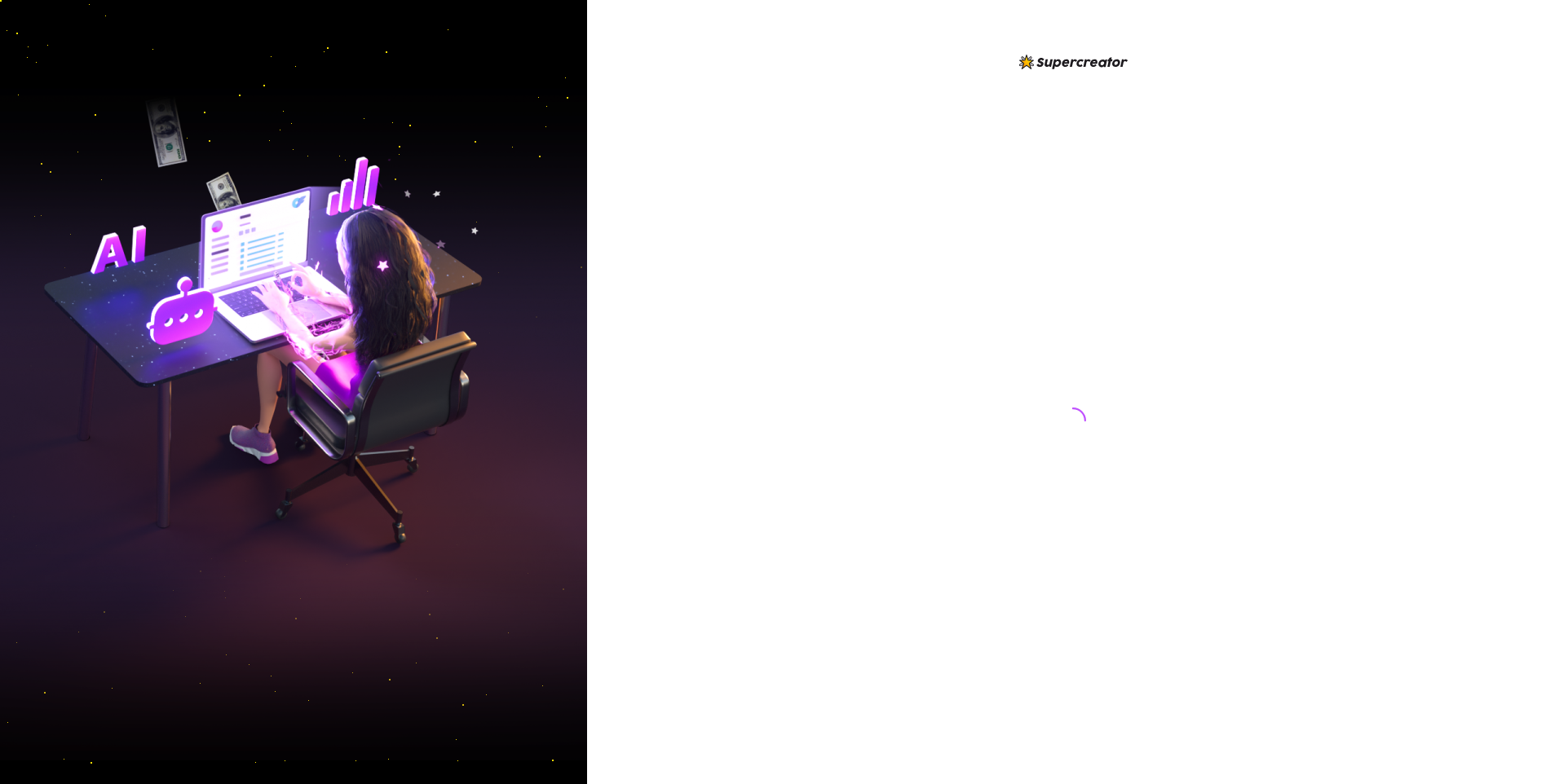 scroll, scrollTop: 0, scrollLeft: 0, axis: both 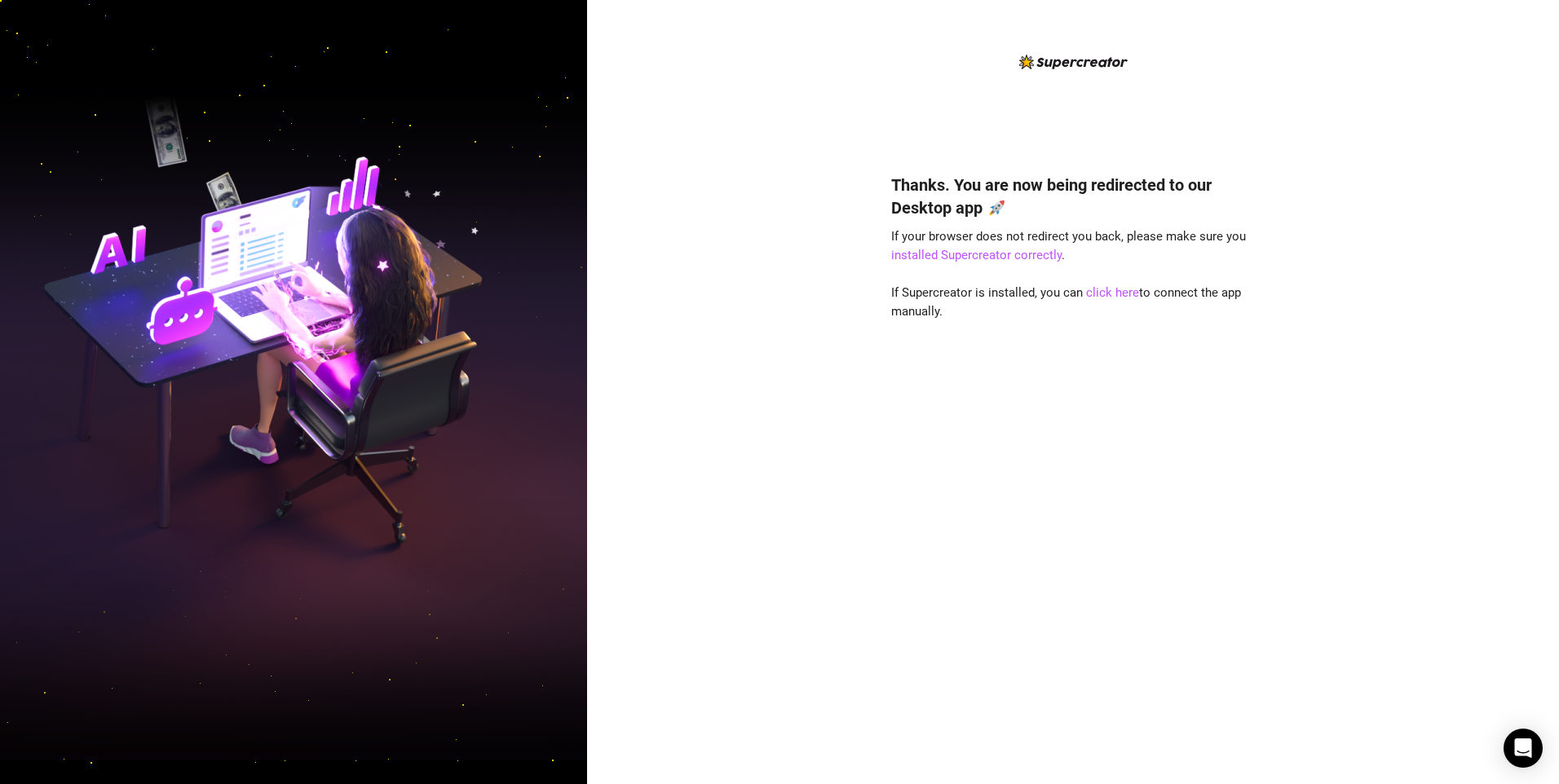 click at bounding box center (294, 392) 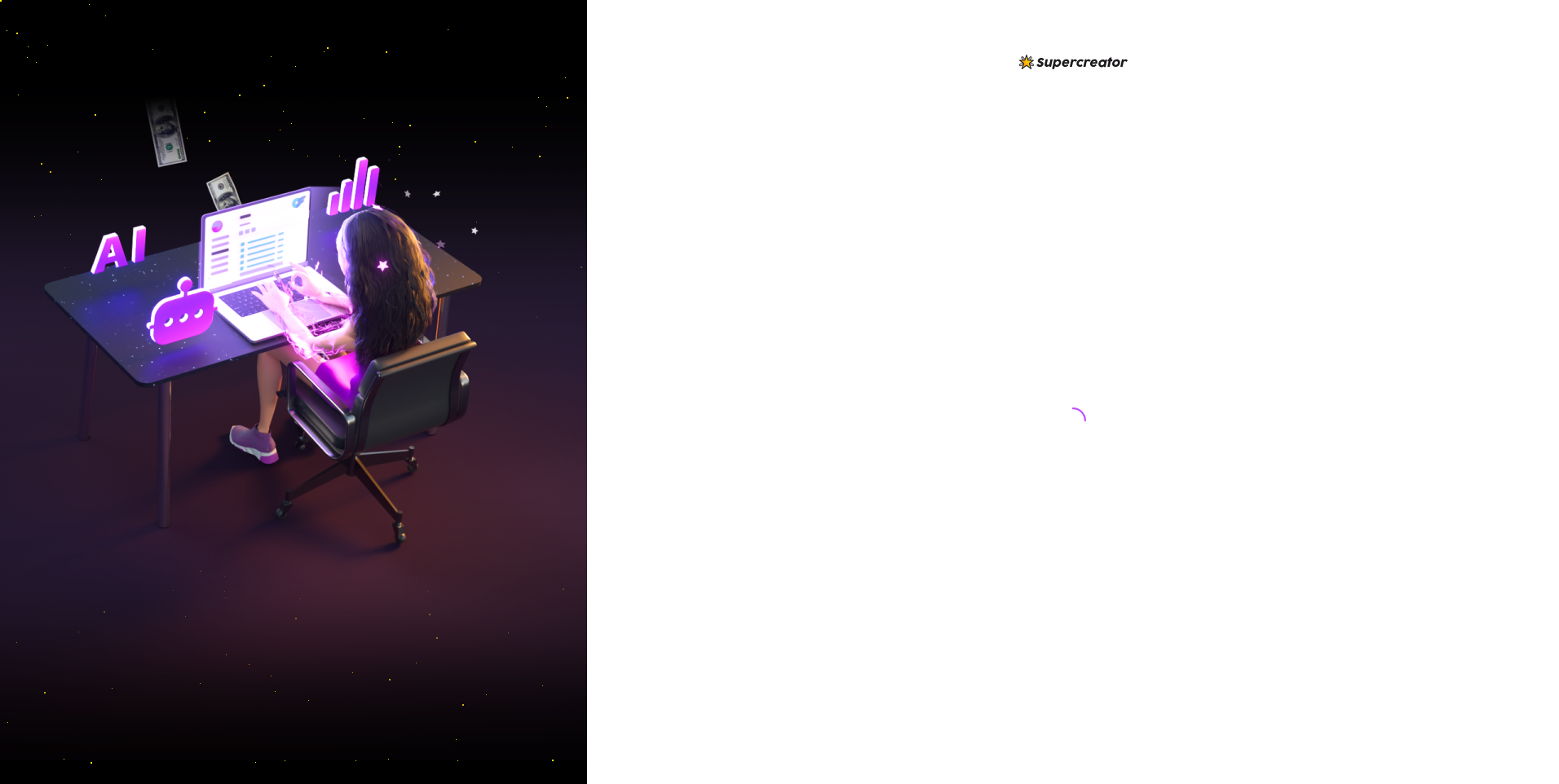 scroll, scrollTop: 0, scrollLeft: 0, axis: both 